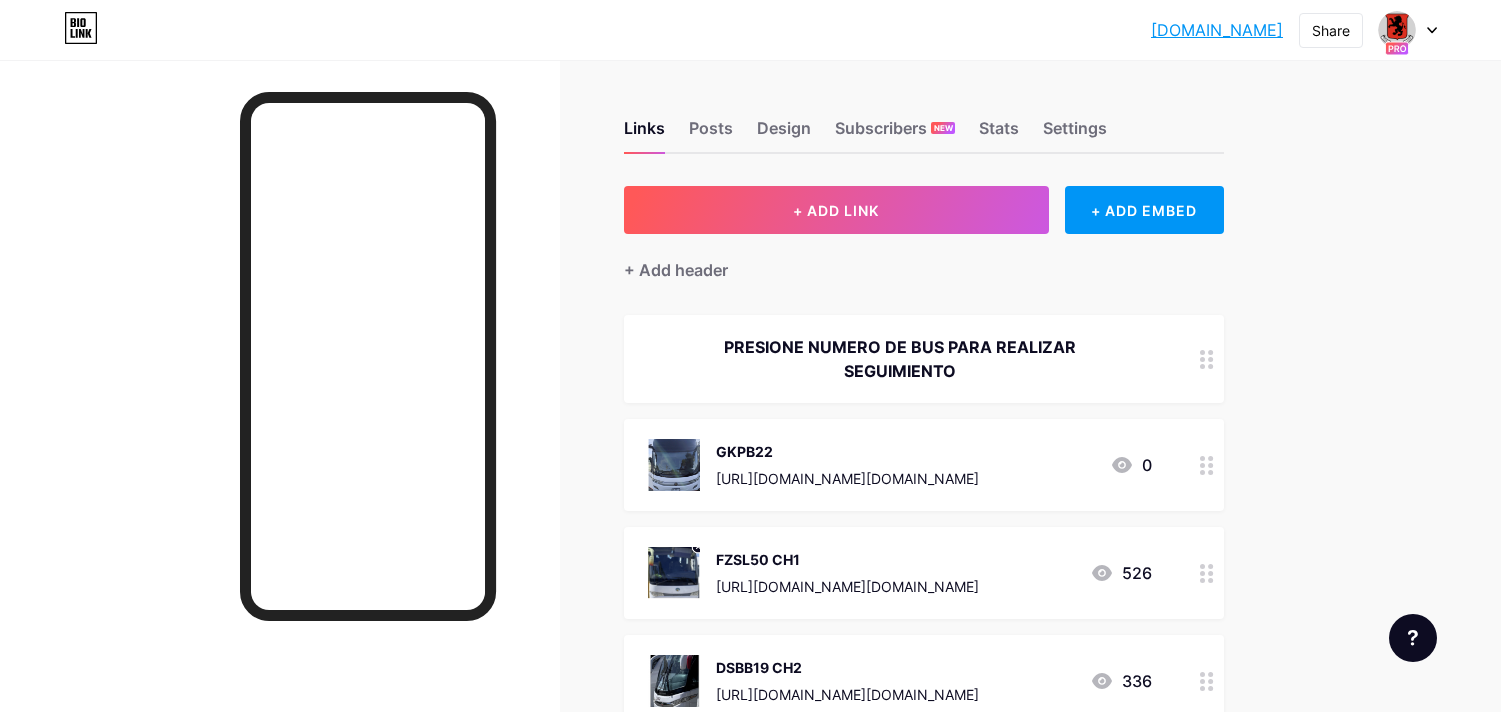 scroll, scrollTop: 0, scrollLeft: 0, axis: both 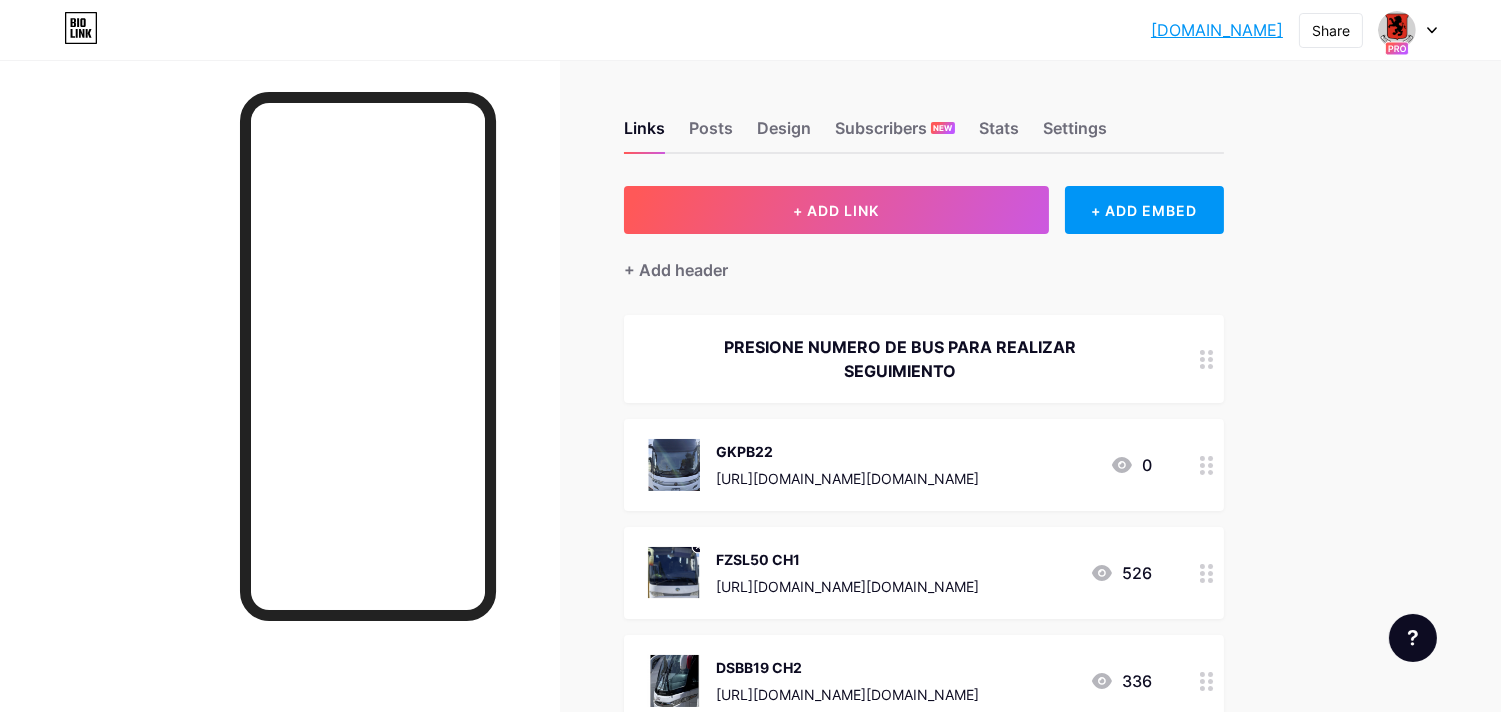 click 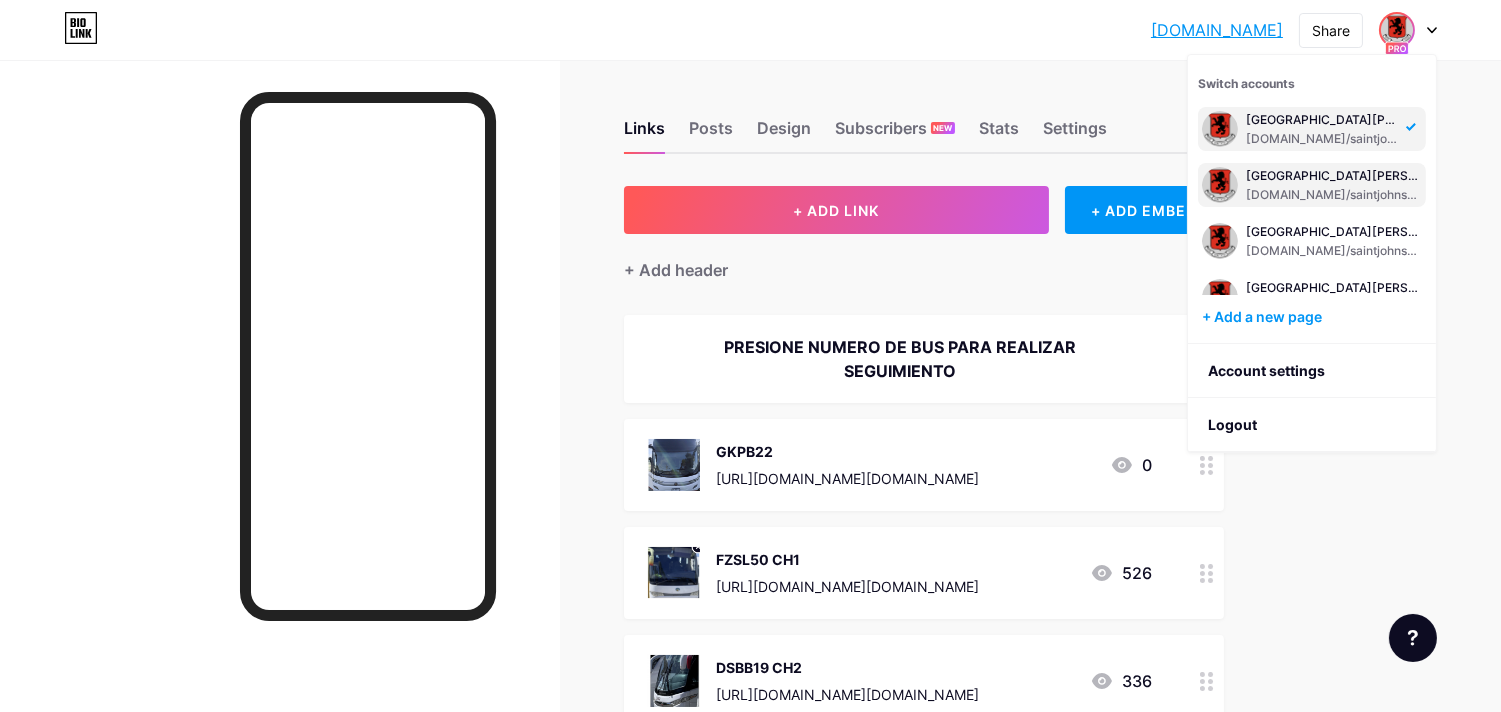 click on "[DOMAIN_NAME]/saintjohnsschool3" at bounding box center (1334, 195) 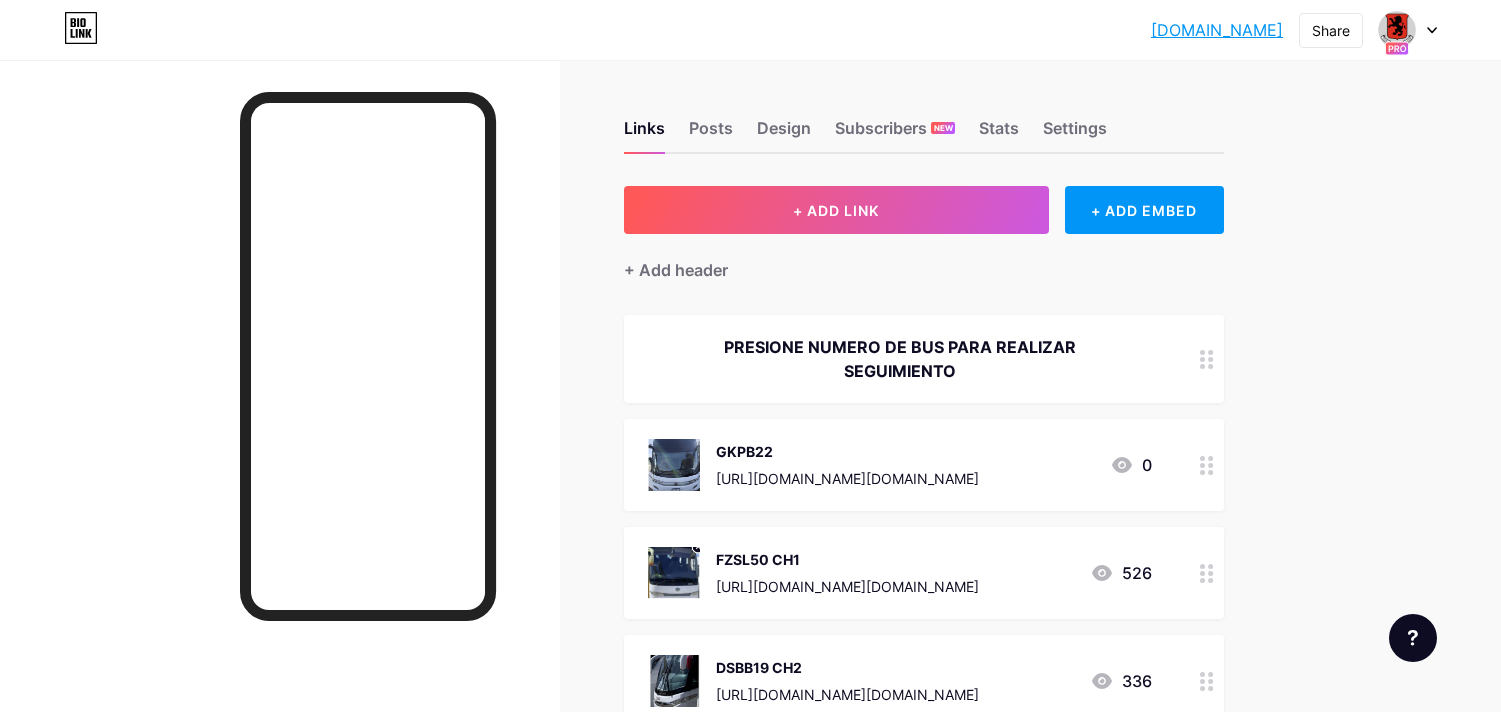 scroll, scrollTop: 0, scrollLeft: 0, axis: both 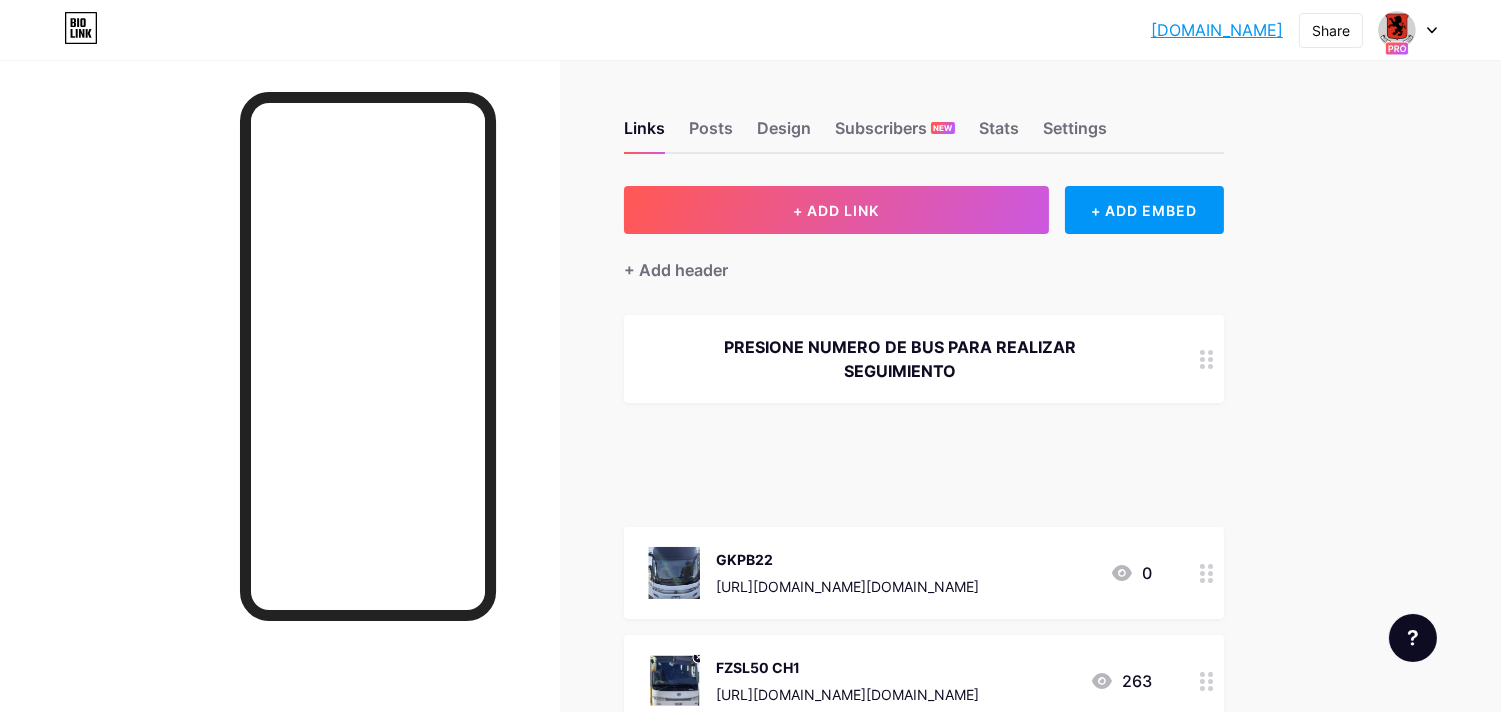 type 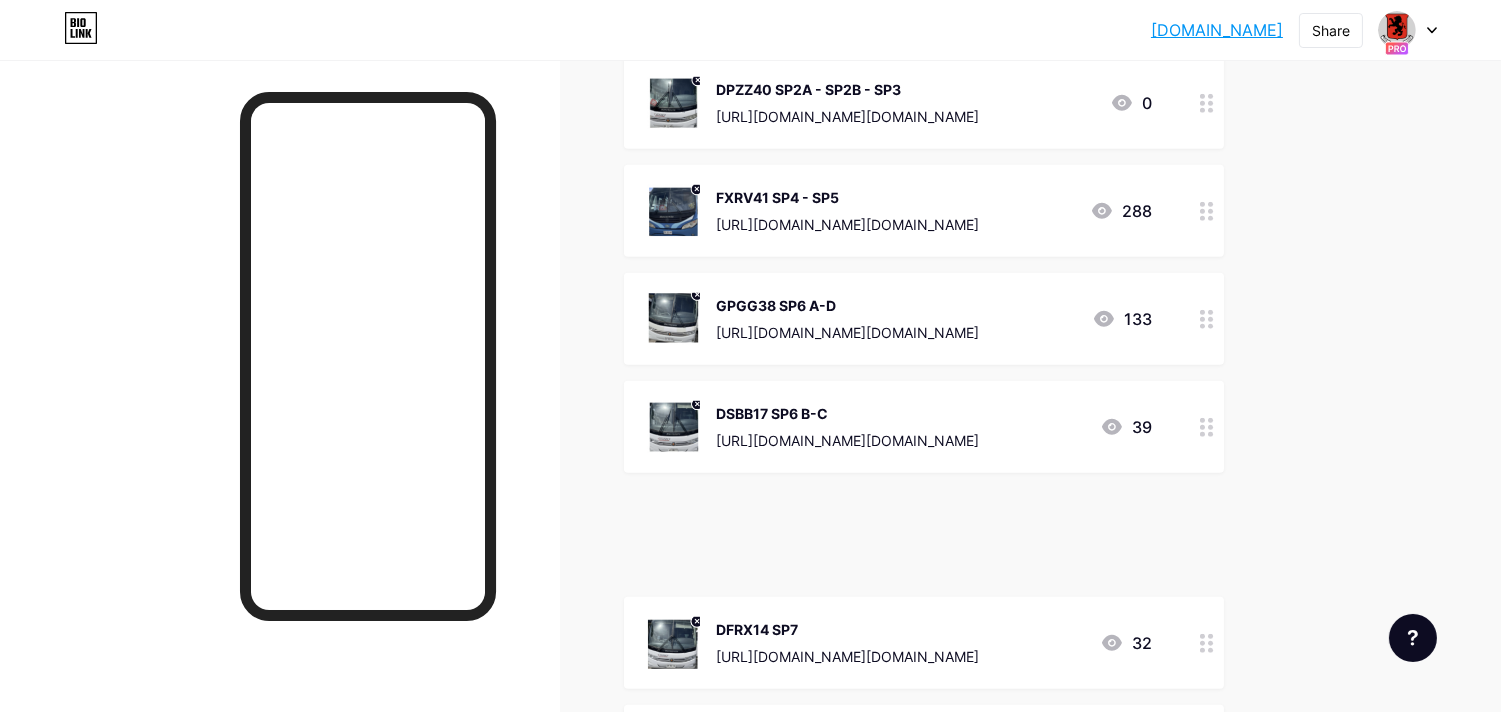 scroll, scrollTop: 2523, scrollLeft: 0, axis: vertical 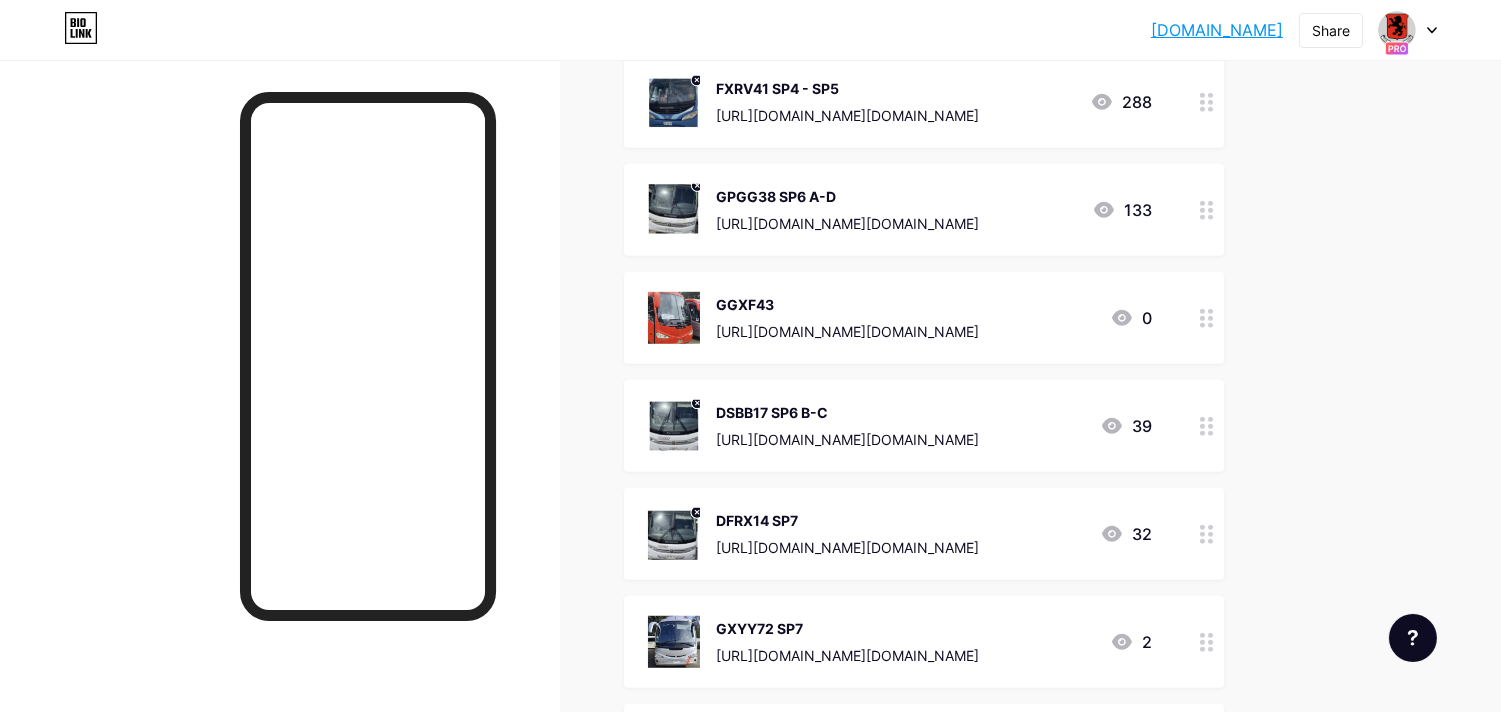 click on "DSBB17 SP6 B-C" at bounding box center (847, 412) 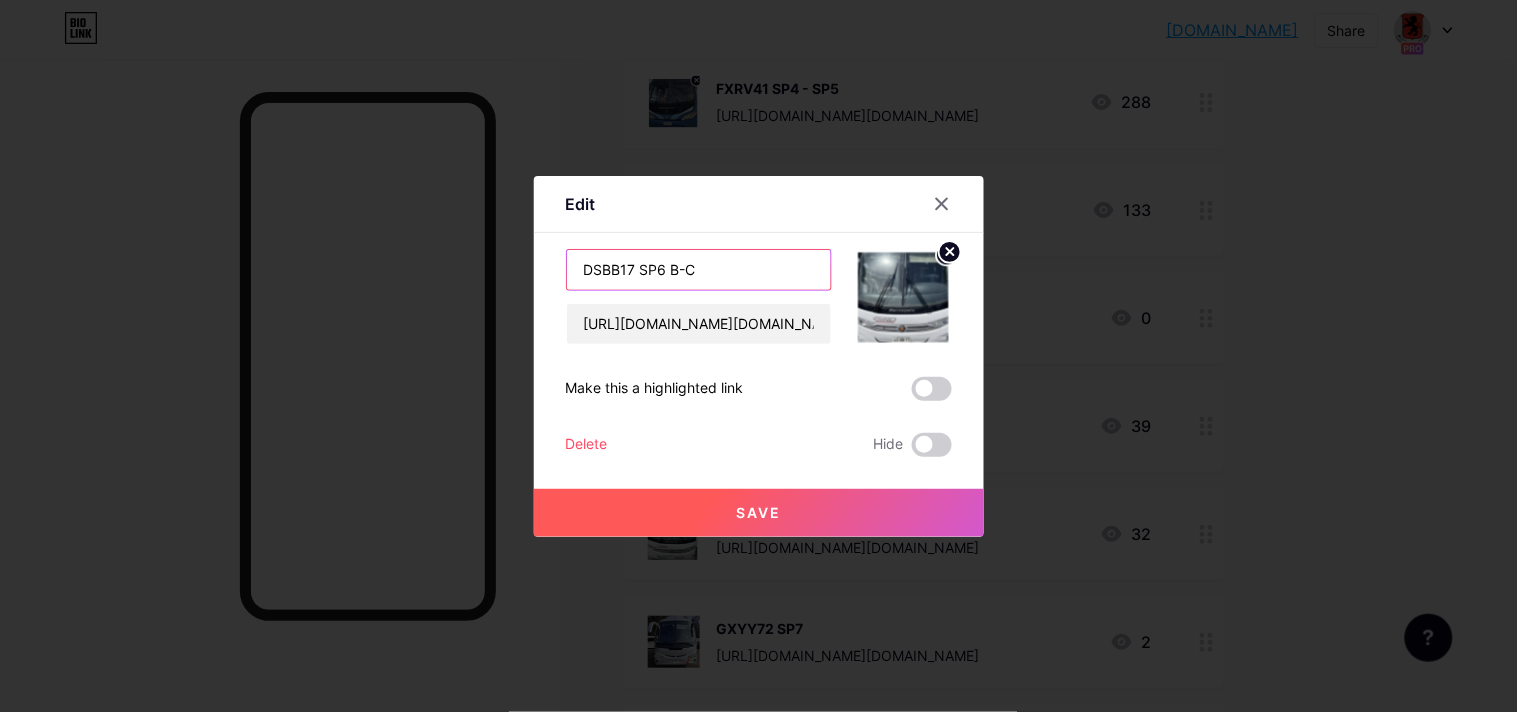 drag, startPoint x: 636, startPoint y: 267, endPoint x: 687, endPoint y: 267, distance: 51 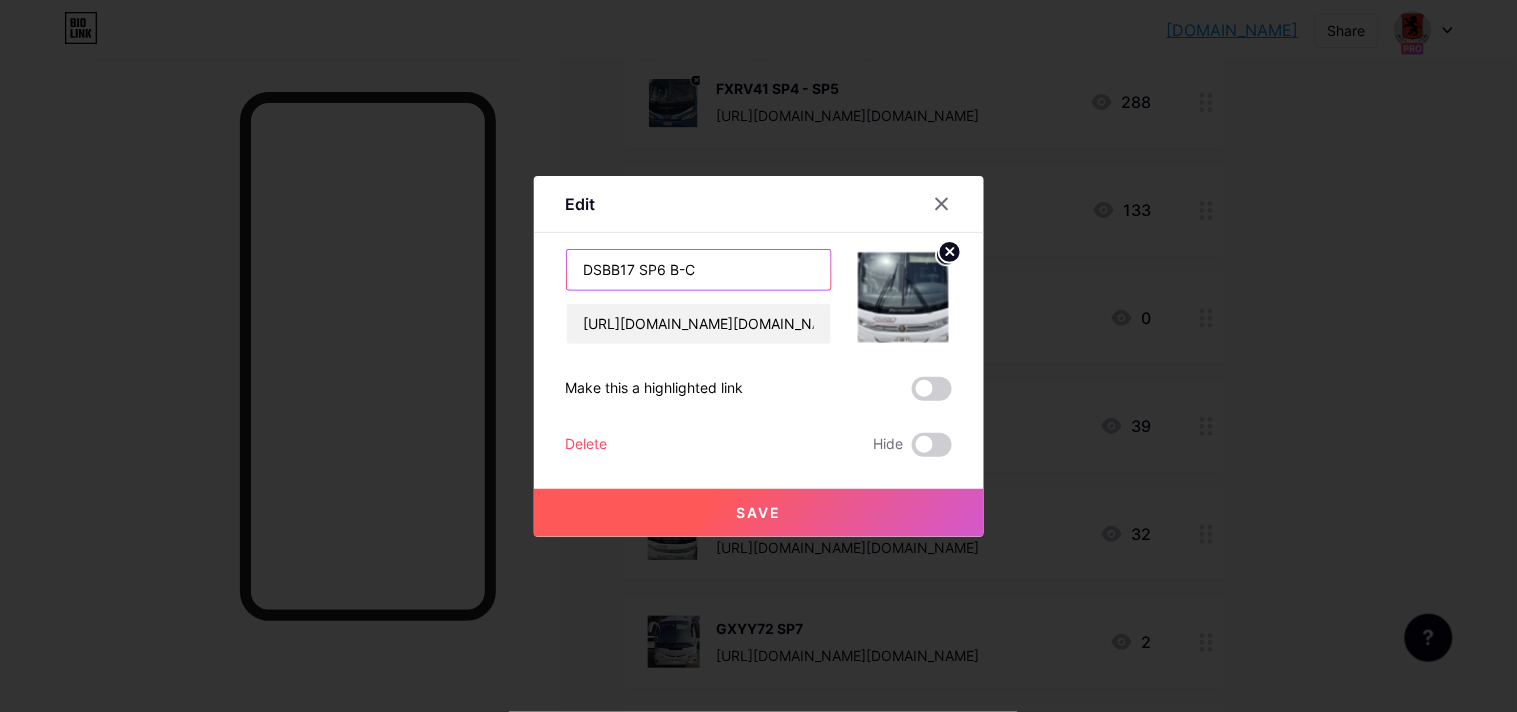 click on "DSBB17 SP6 B-C" at bounding box center (699, 270) 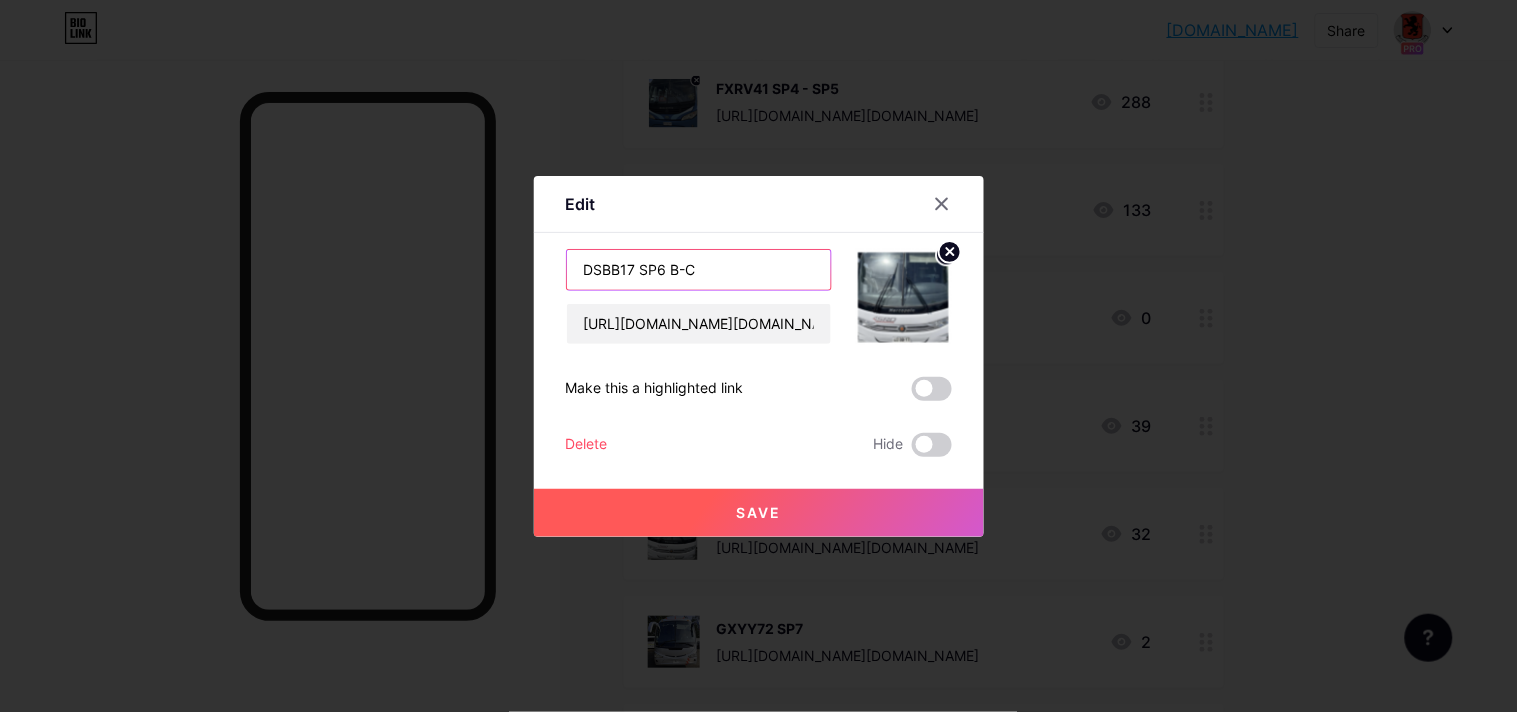 click on "DSBB17 SP6 B-C" at bounding box center (699, 270) 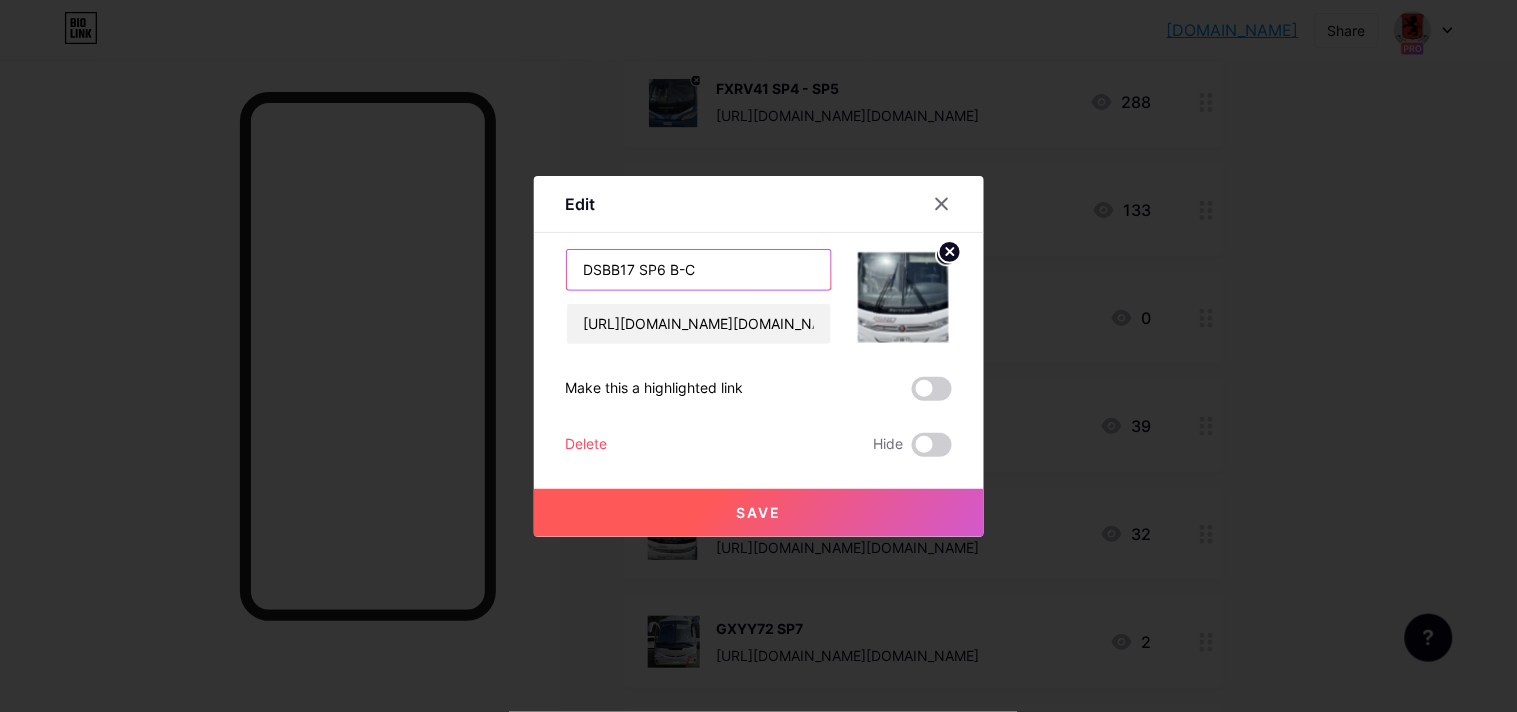 drag, startPoint x: 632, startPoint y: 267, endPoint x: 713, endPoint y: 268, distance: 81.00617 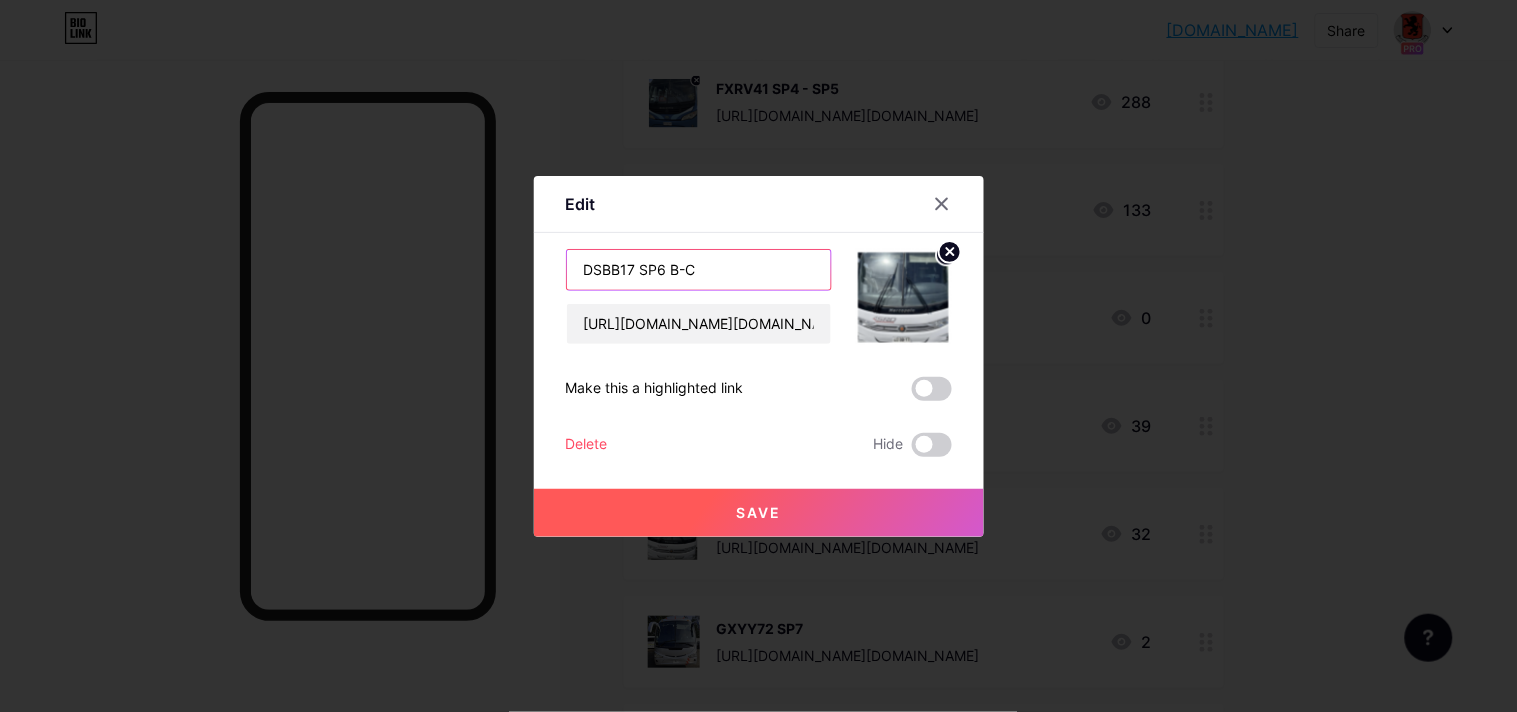 click on "DSBB17 SP6 B-C" at bounding box center (699, 270) 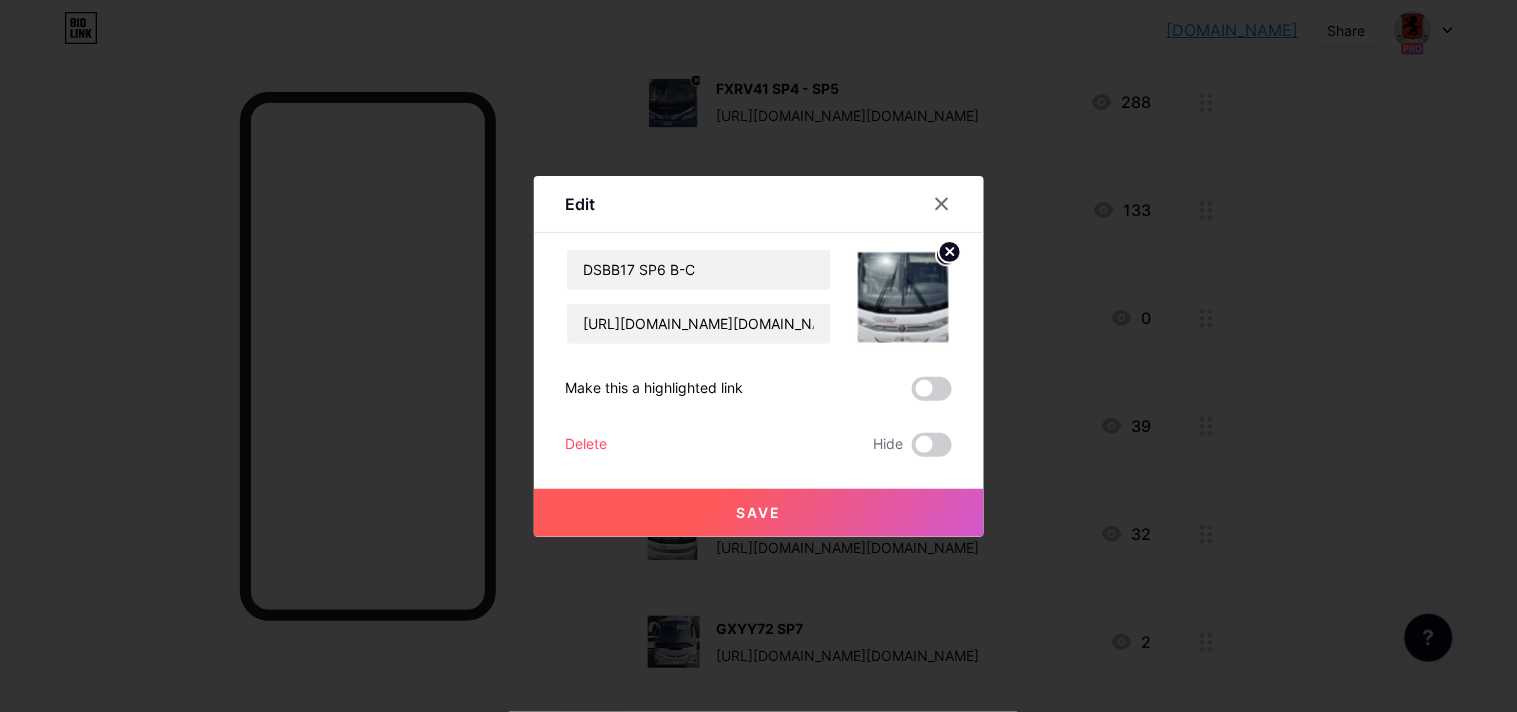 click at bounding box center [932, 445] 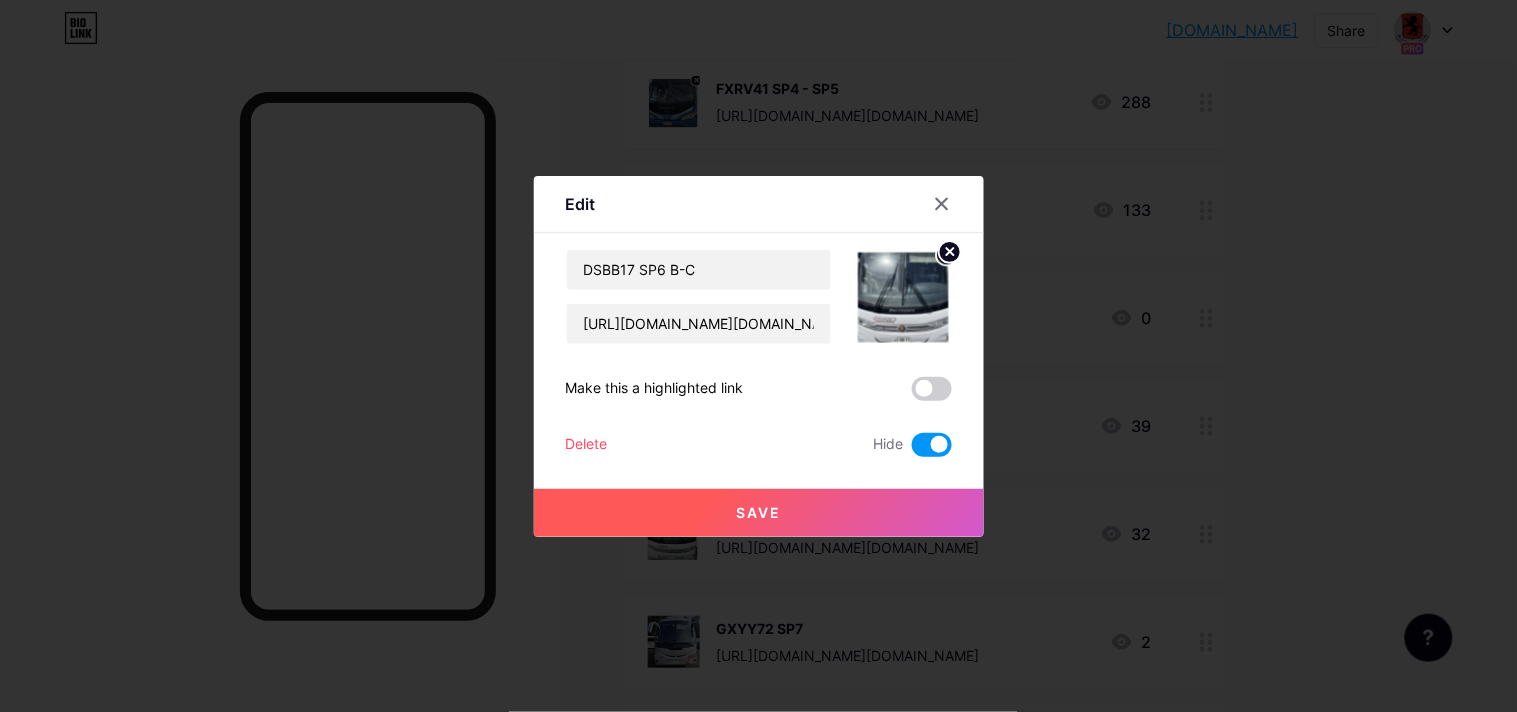 click on "Save" at bounding box center (759, 513) 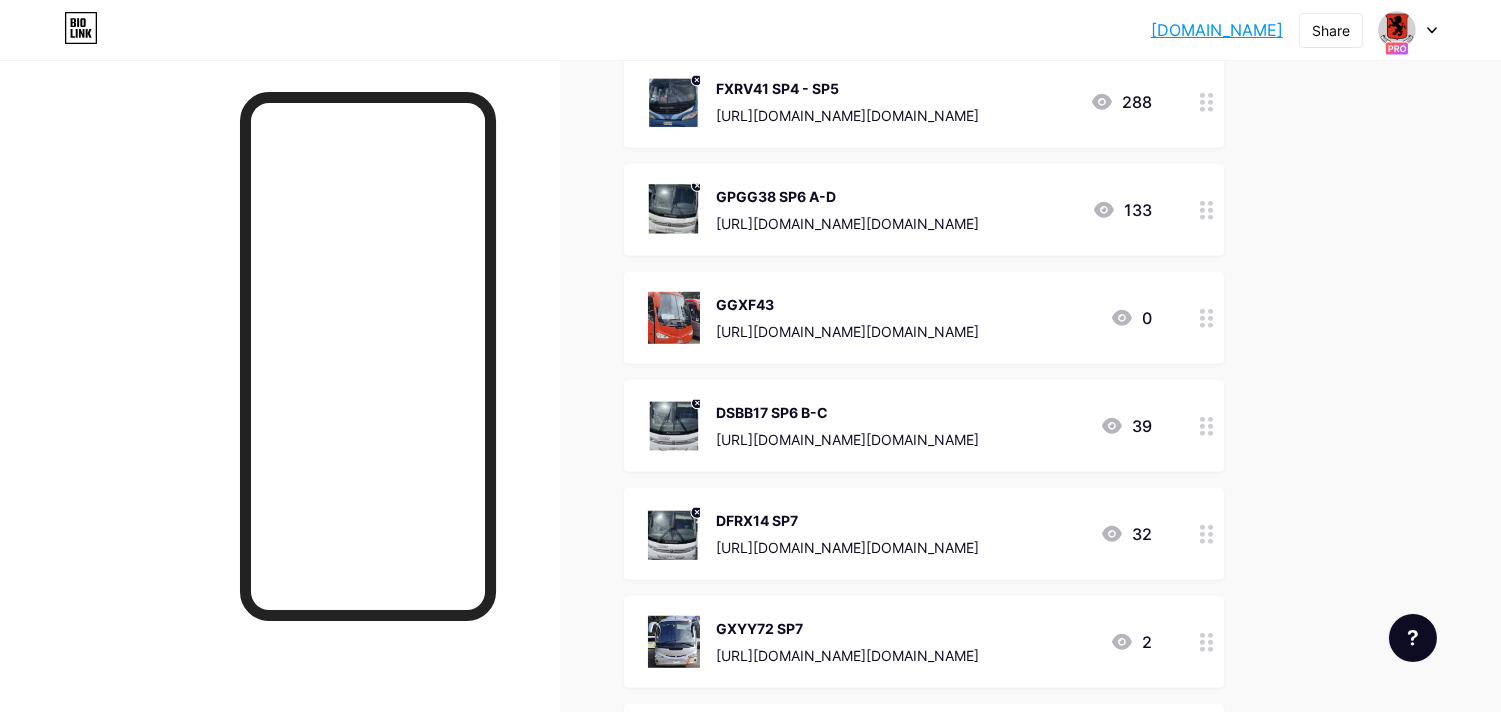 click on "GGXF43
https://monitoreowebgpsflotaschile.com/jsp/quickview.jsp?param=NDYwNSZCdXMmRVM=" at bounding box center (813, 318) 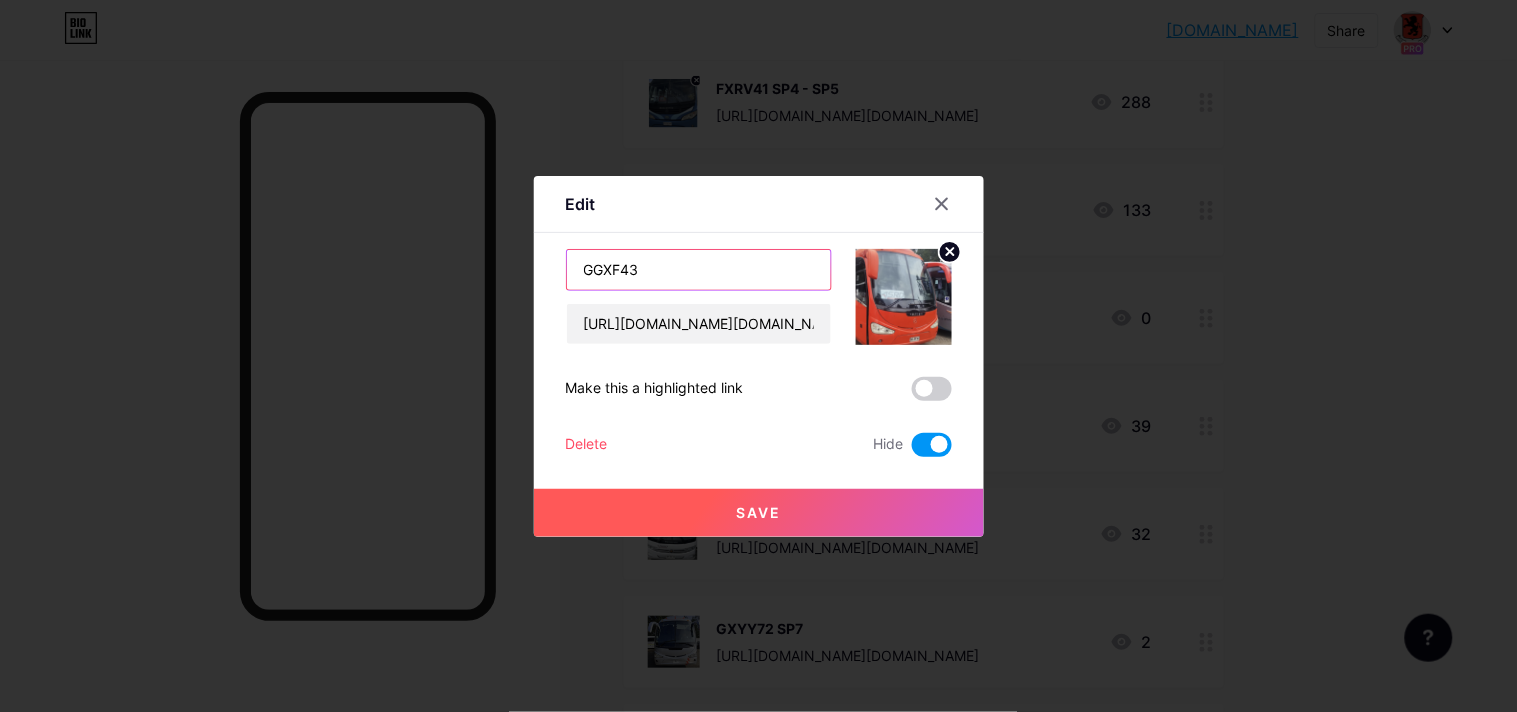 click on "GGXF43" at bounding box center [699, 270] 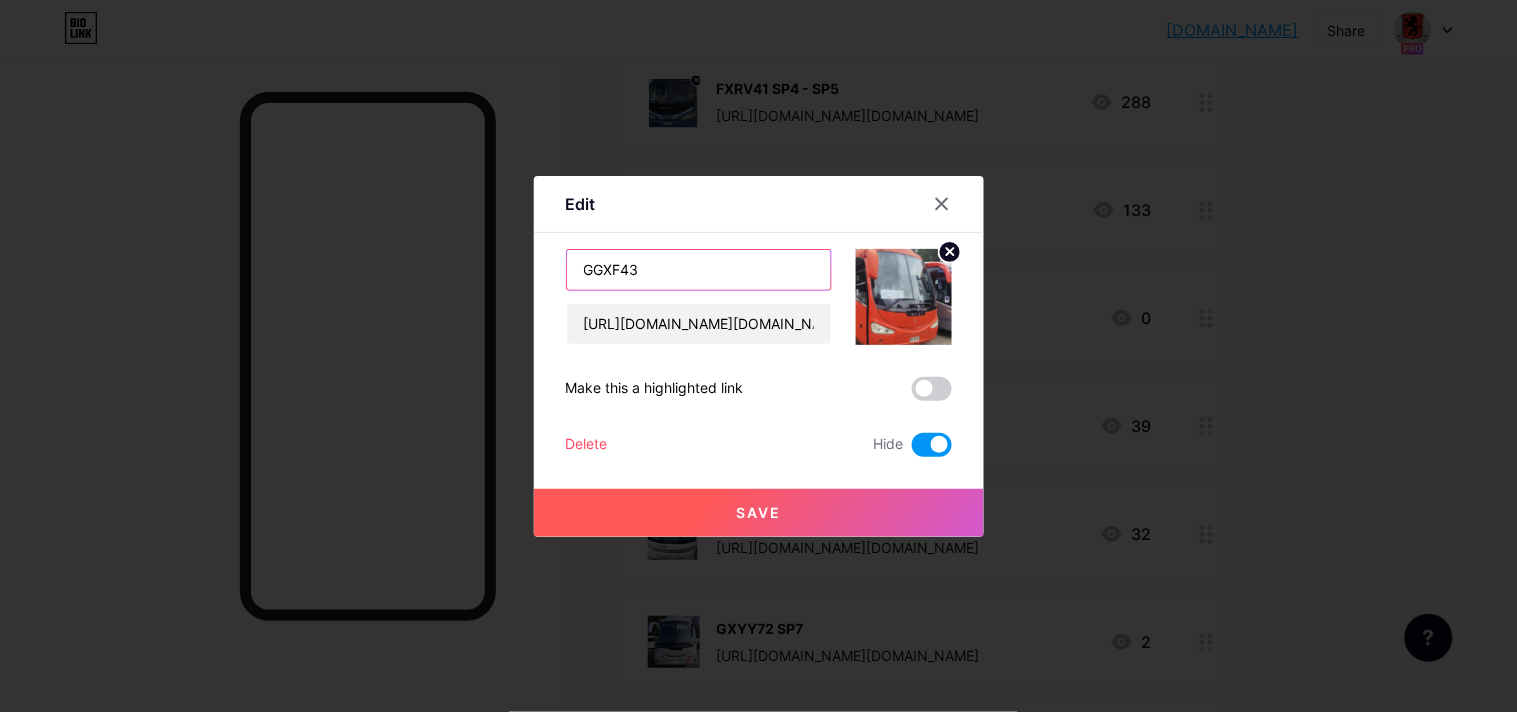 paste on "SP6 B-C" 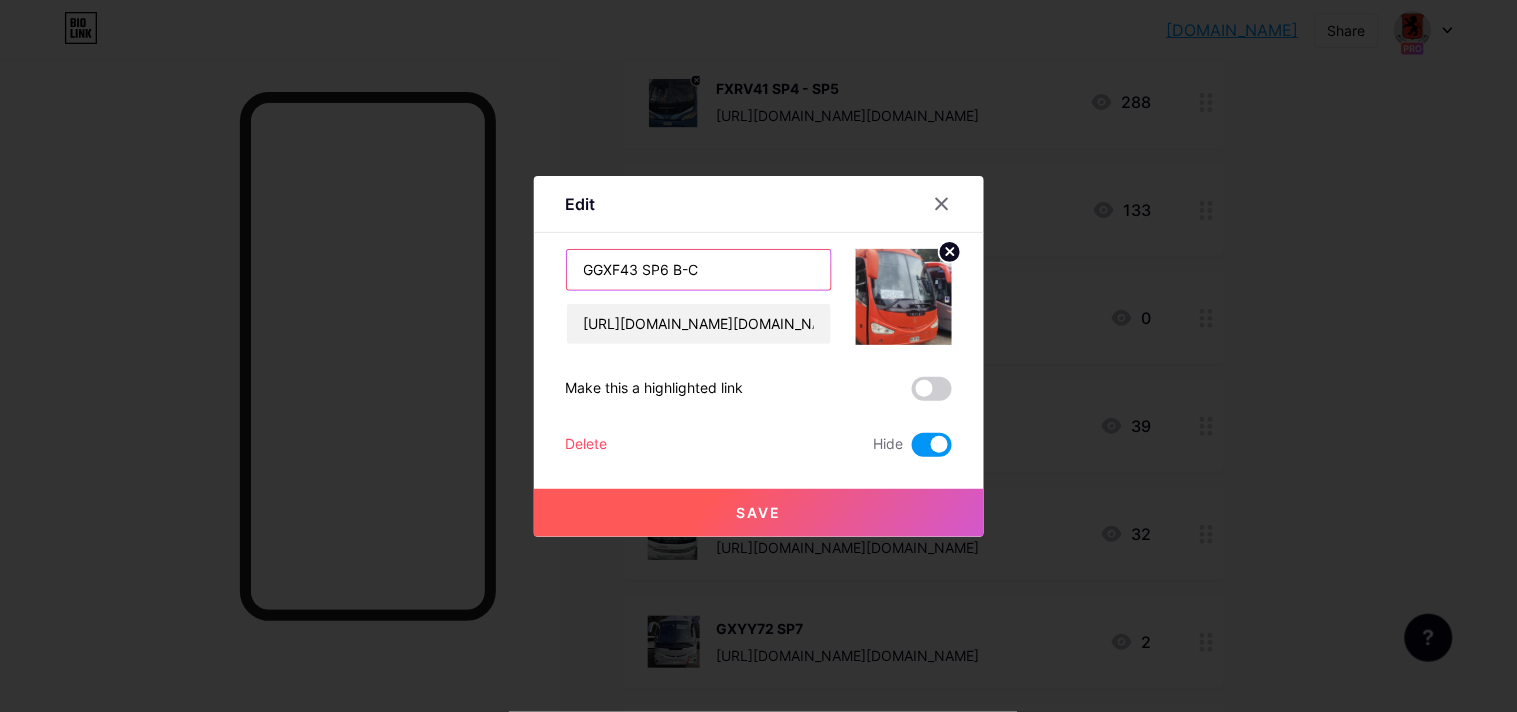 type on "GGXF43 SP6 B-C" 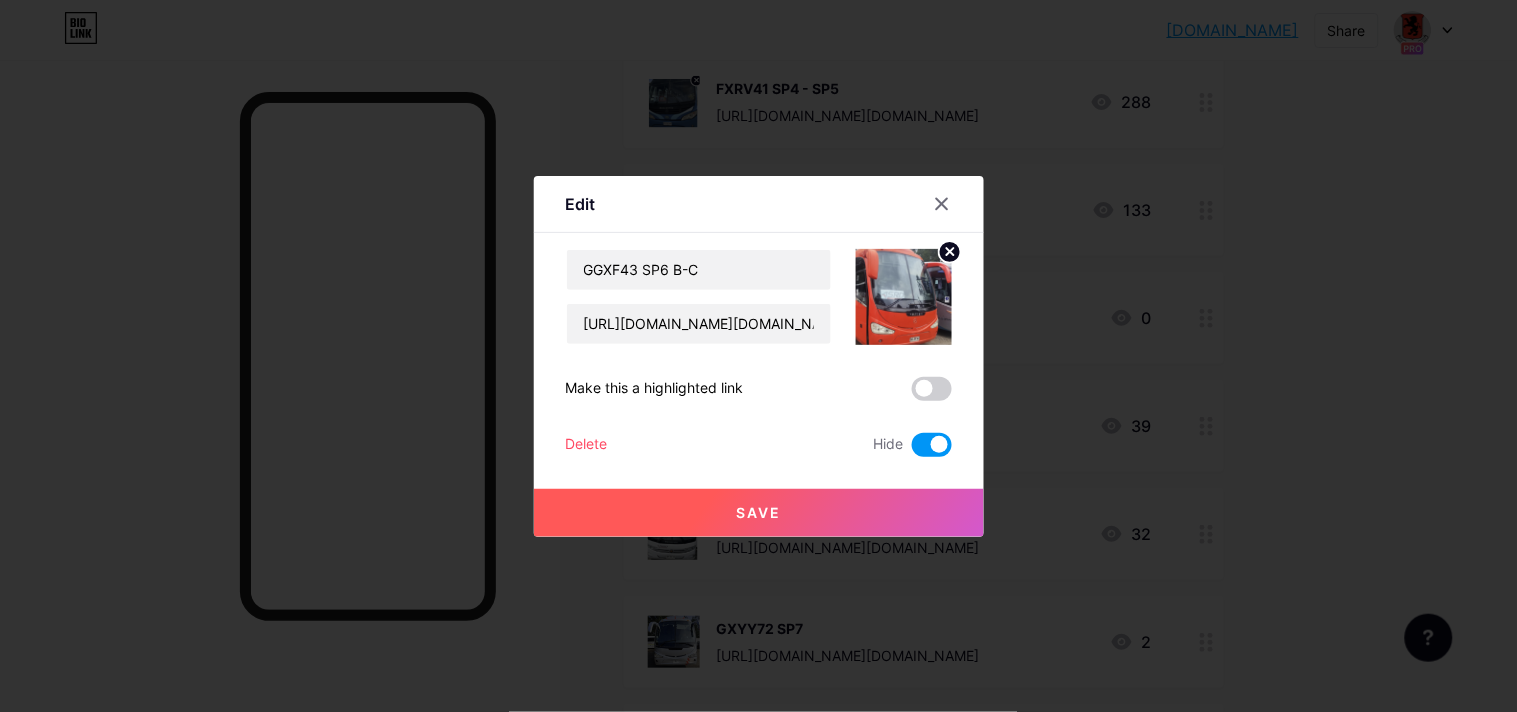 click at bounding box center [932, 445] 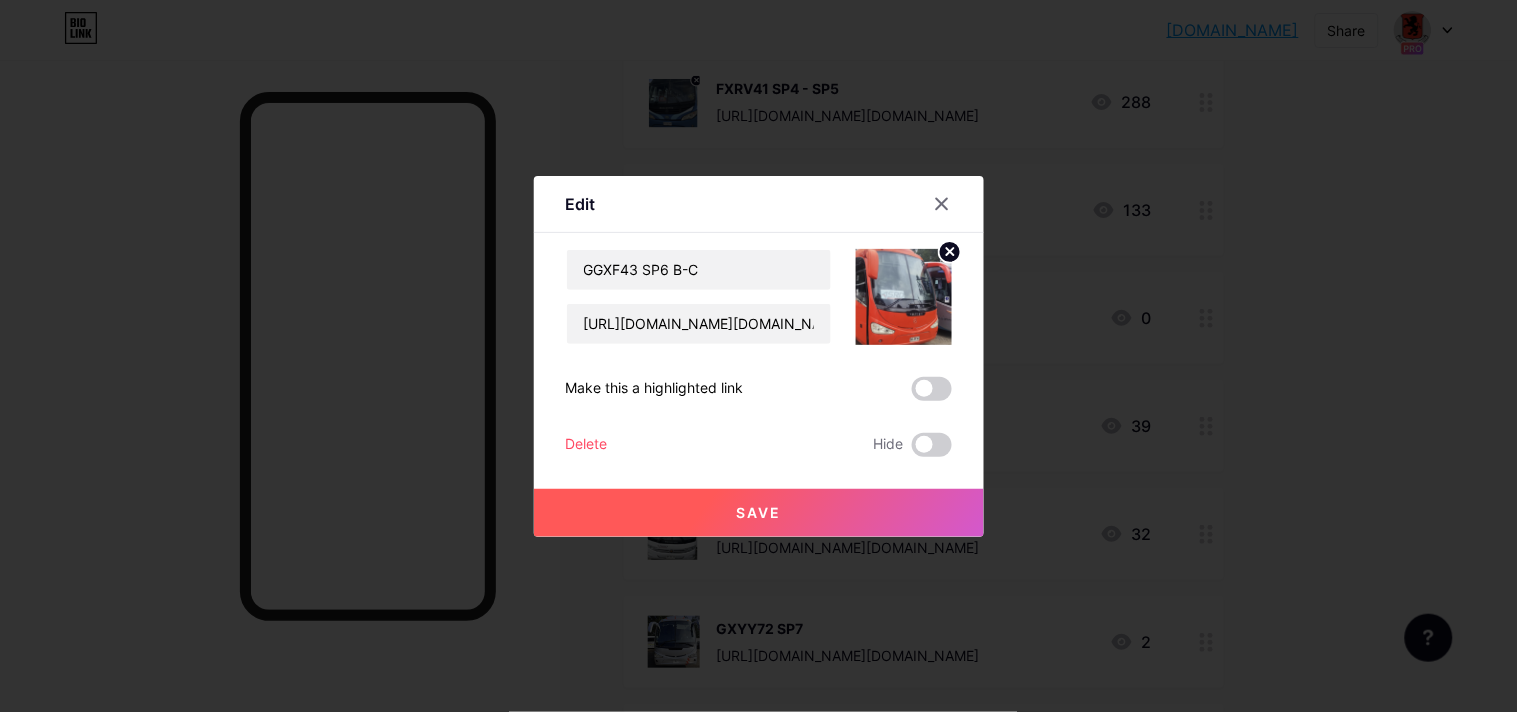 click on "Save" at bounding box center (759, 513) 